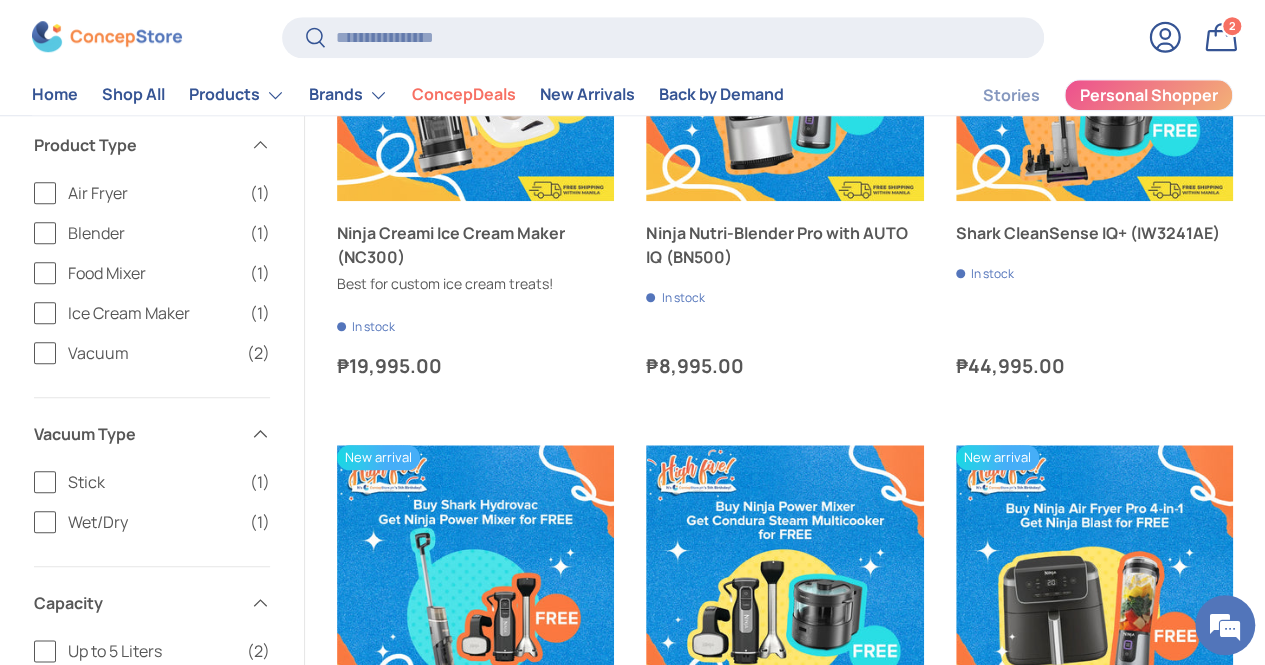 scroll, scrollTop: 0, scrollLeft: 0, axis: both 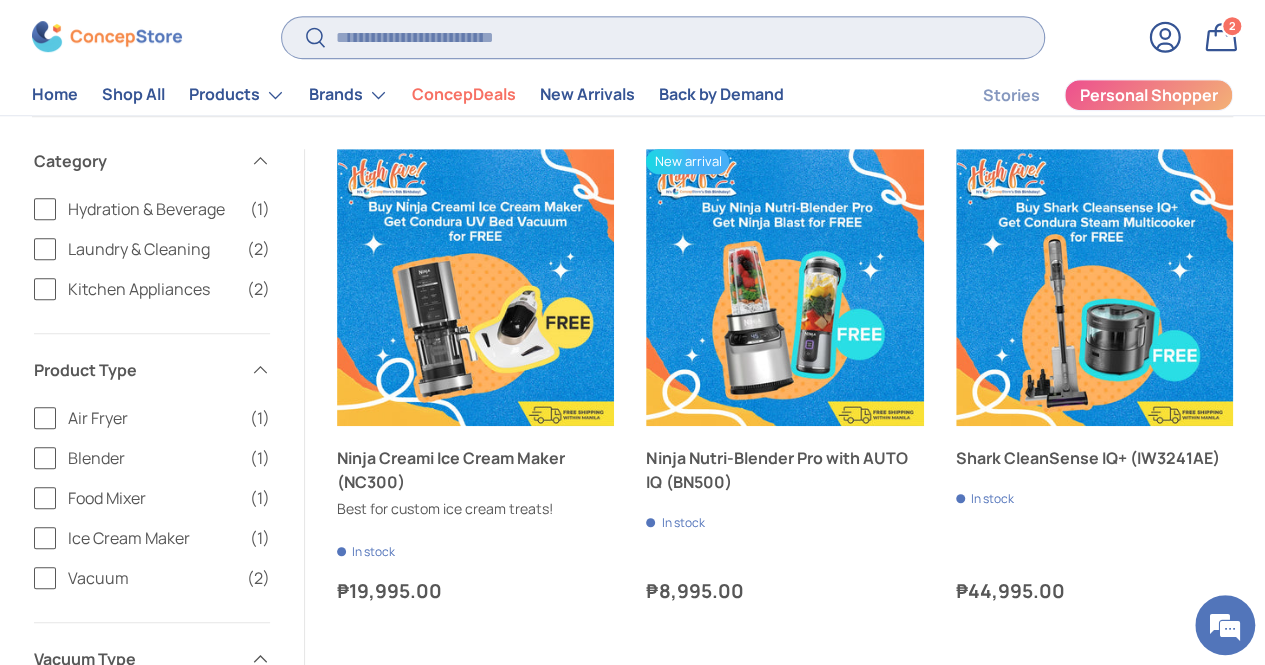 click on "Search" at bounding box center [663, 37] 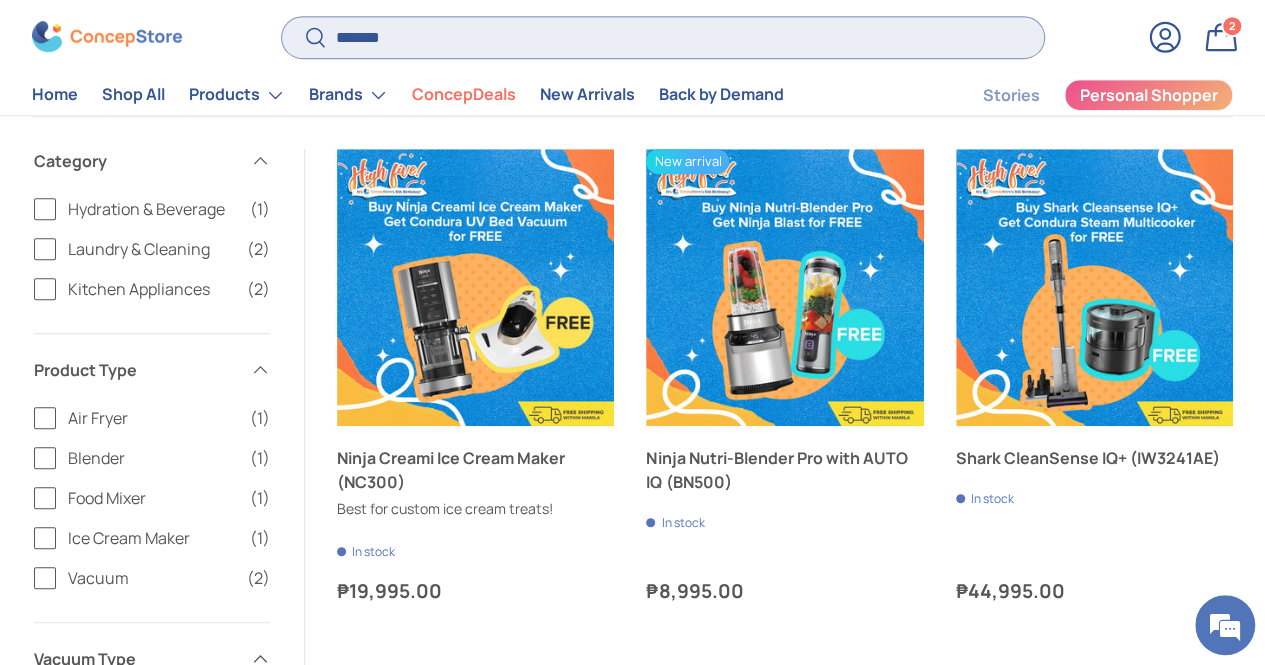 type on "*******" 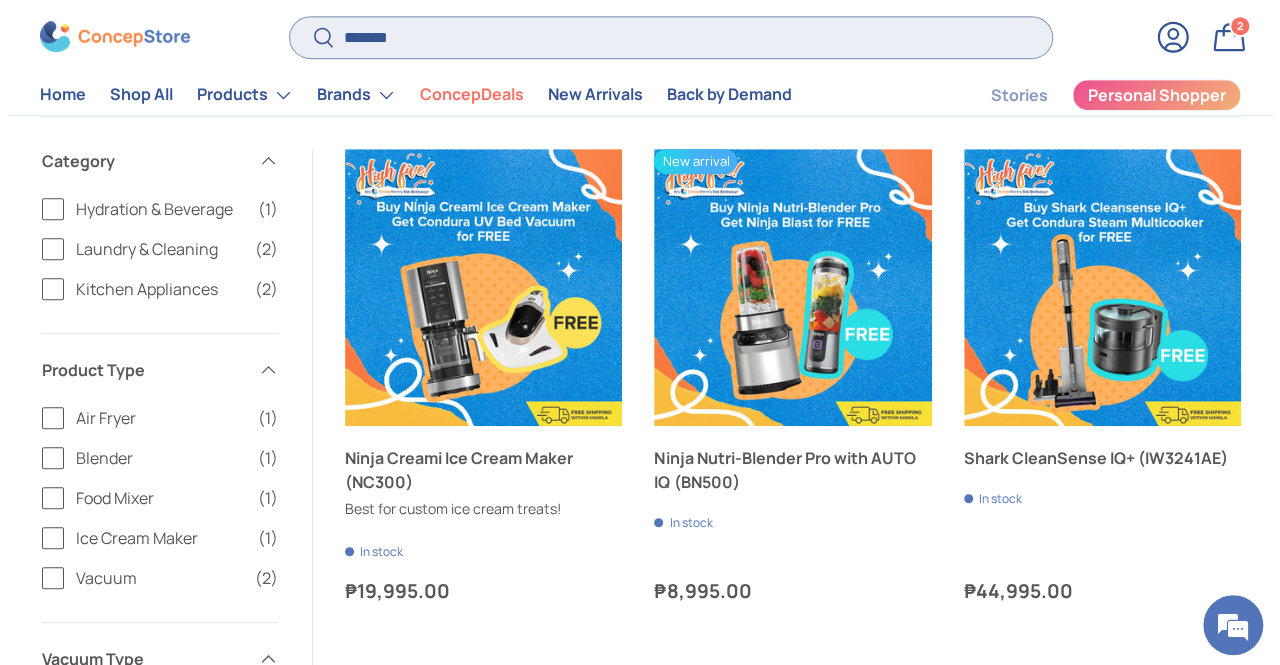 scroll, scrollTop: 598, scrollLeft: 0, axis: vertical 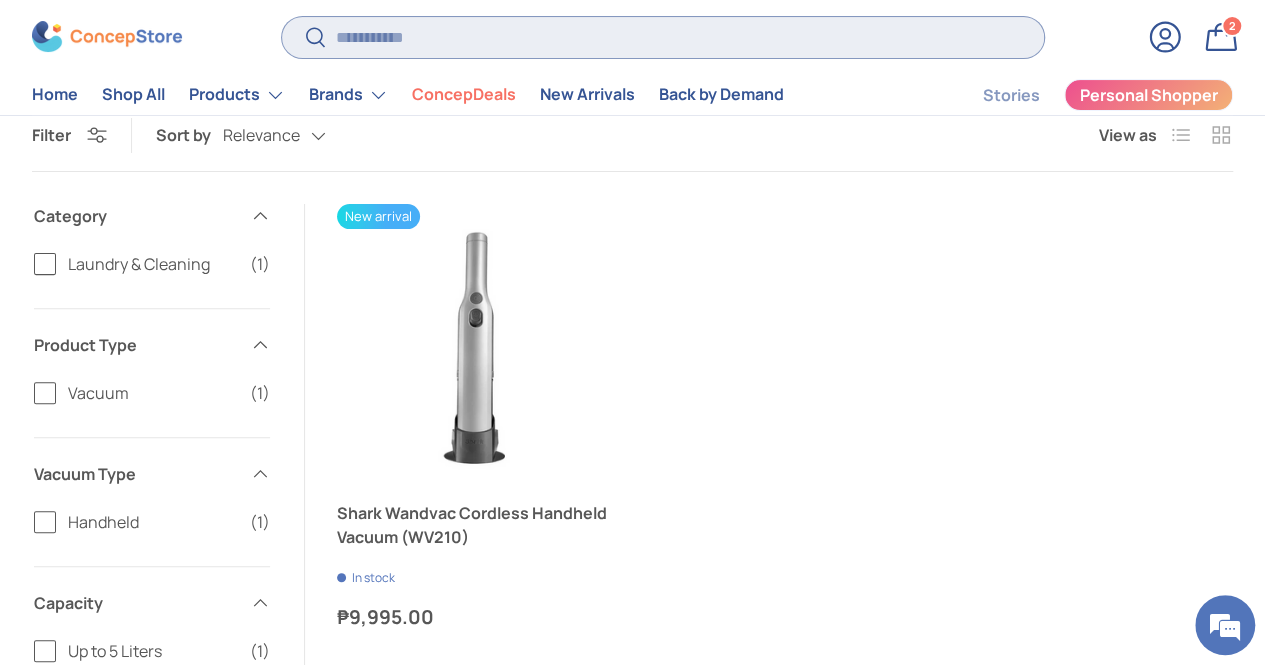 click on "Search" at bounding box center [663, 37] 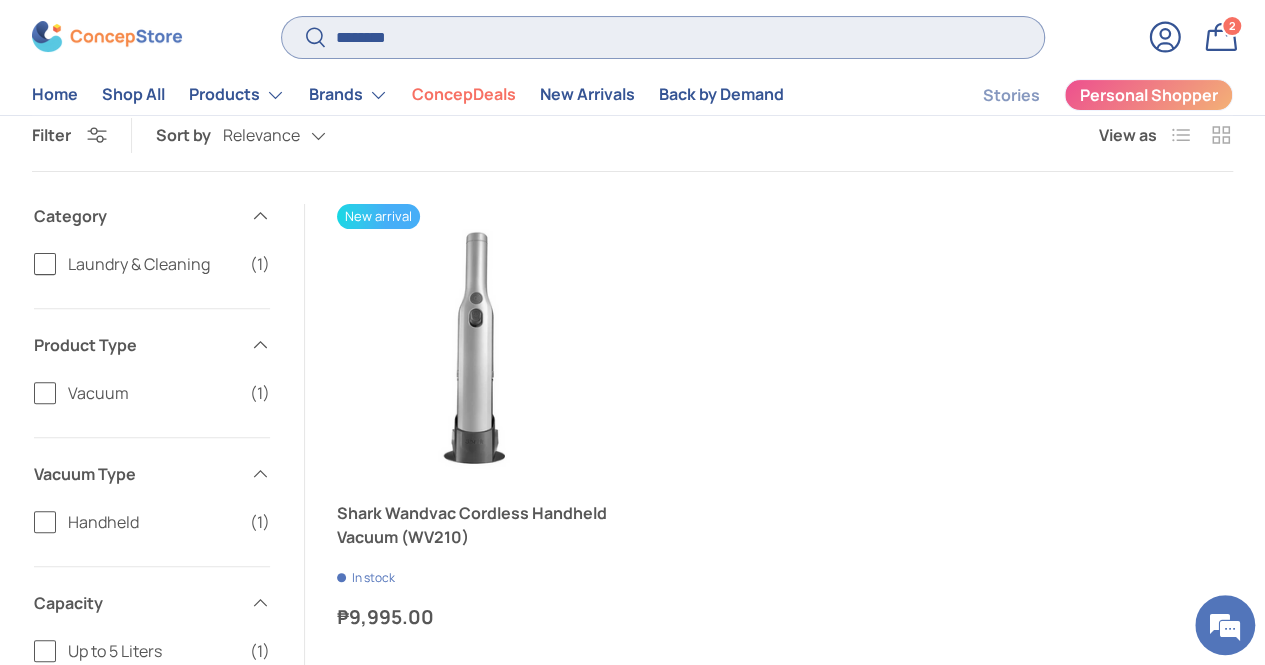 type on "********" 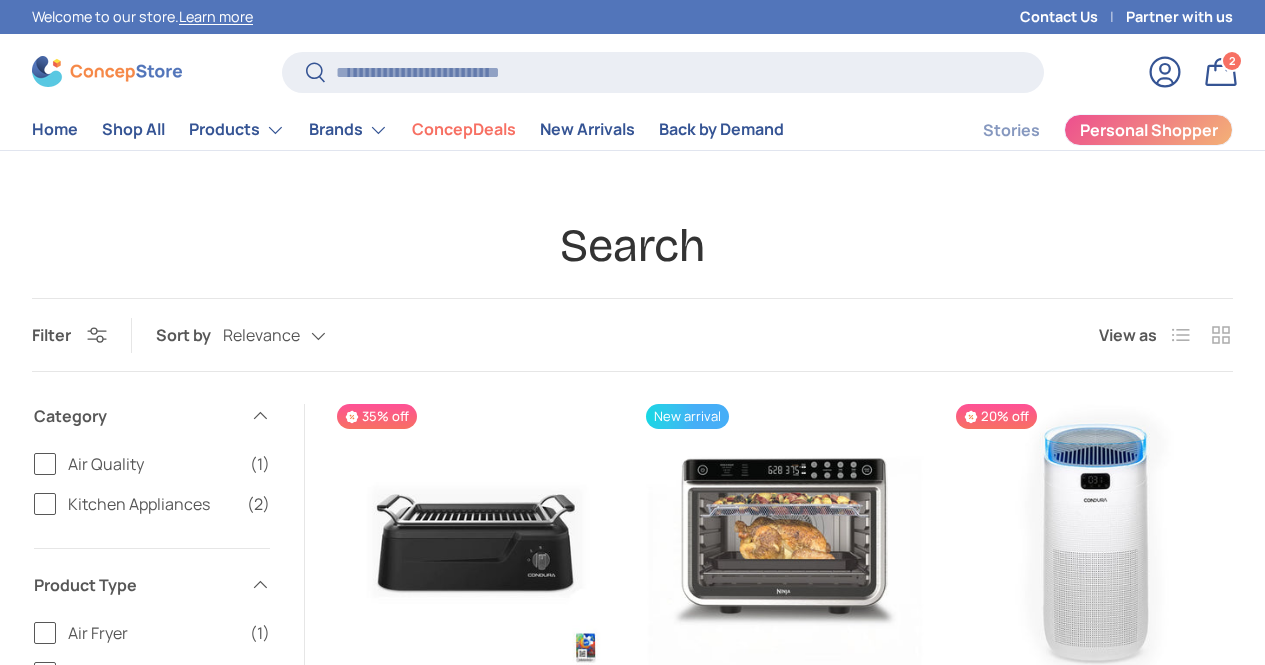 scroll, scrollTop: 0, scrollLeft: 0, axis: both 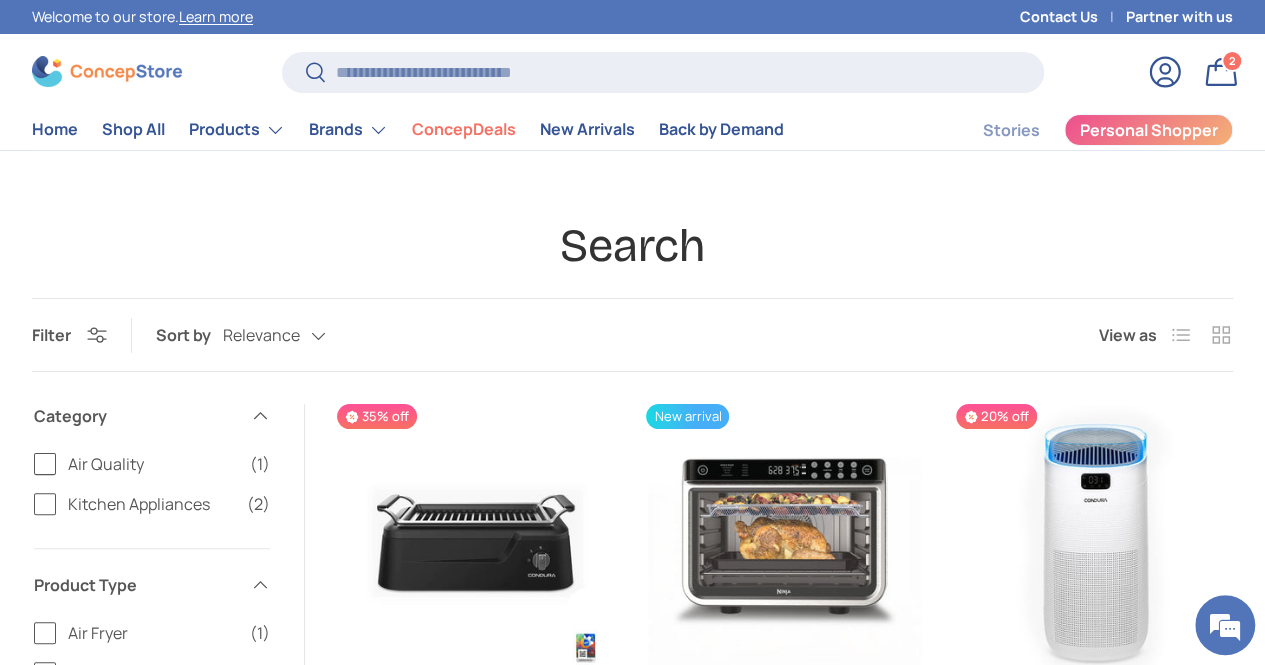 click at bounding box center [107, 71] 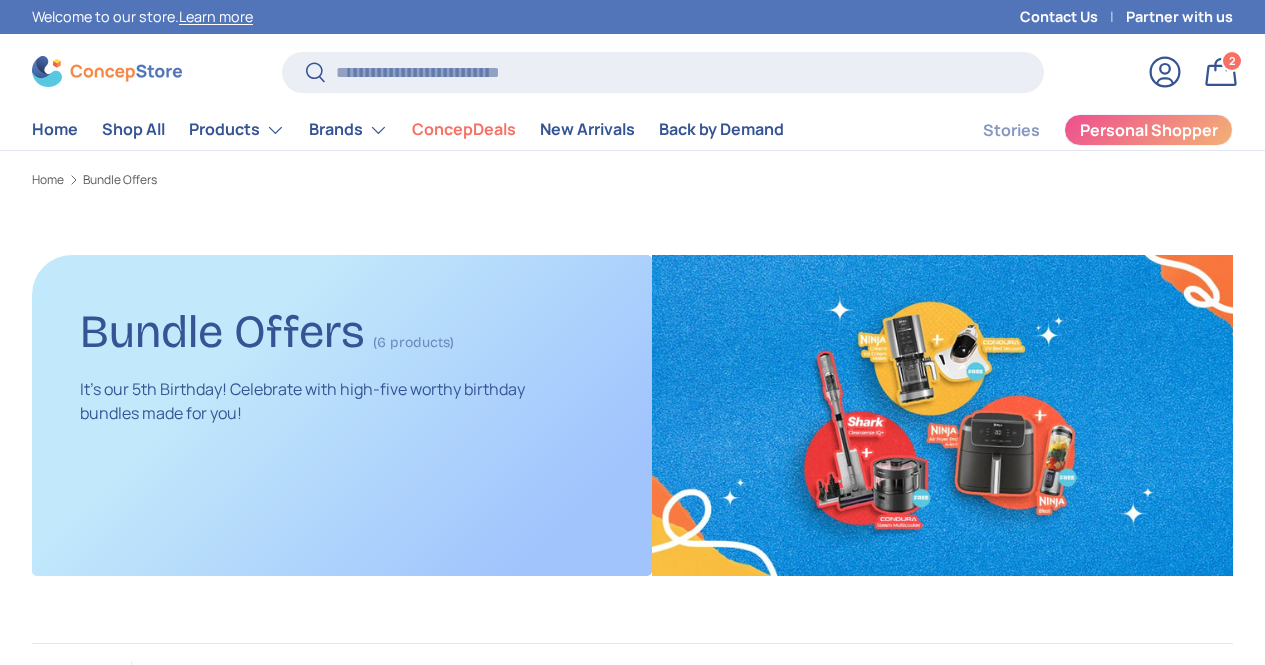 scroll, scrollTop: 0, scrollLeft: 0, axis: both 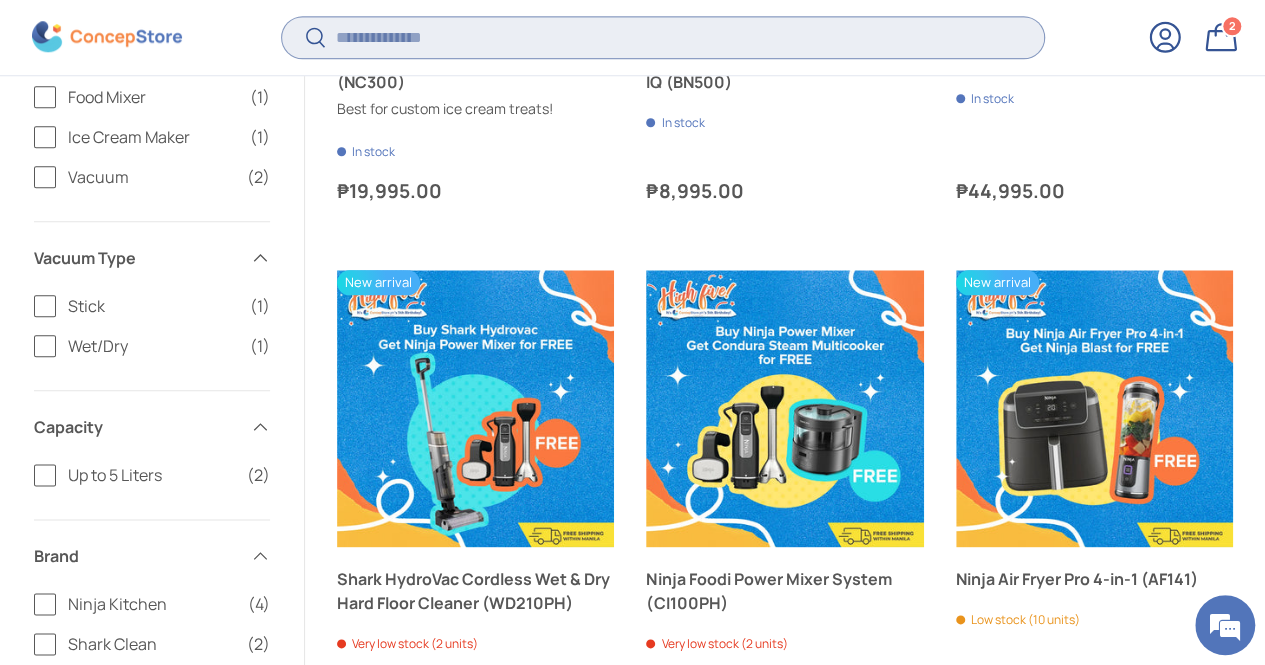 click on "Search" at bounding box center (663, 37) 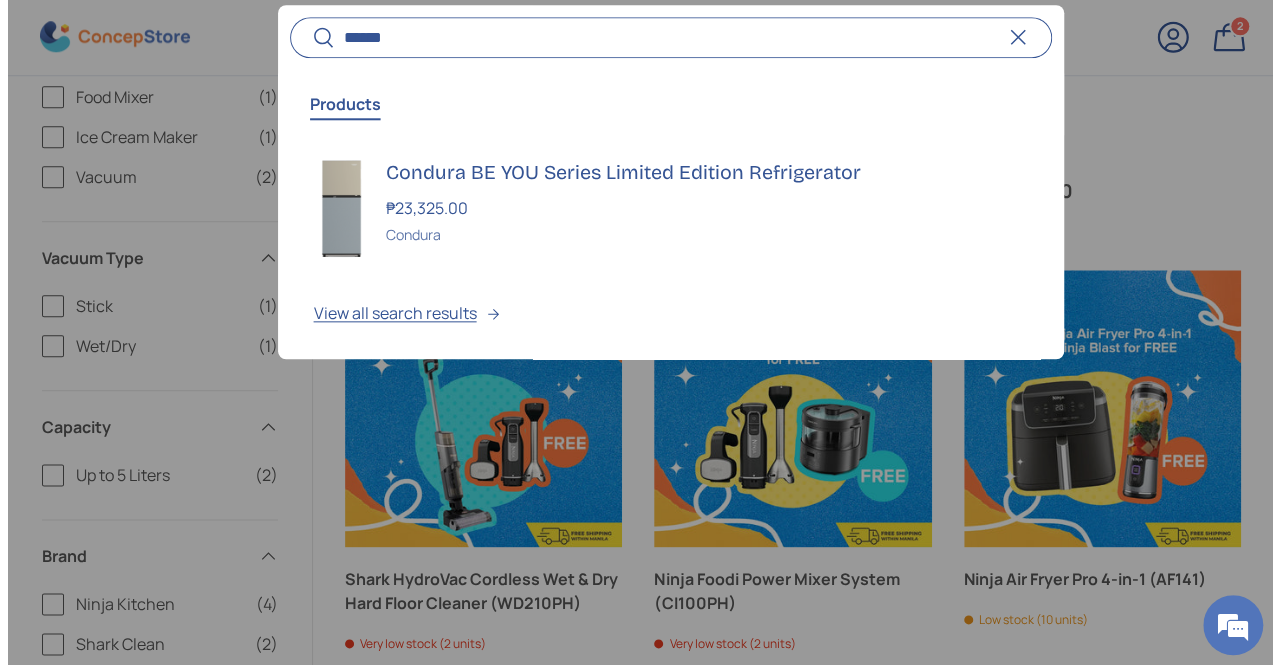 scroll, scrollTop: 998, scrollLeft: 0, axis: vertical 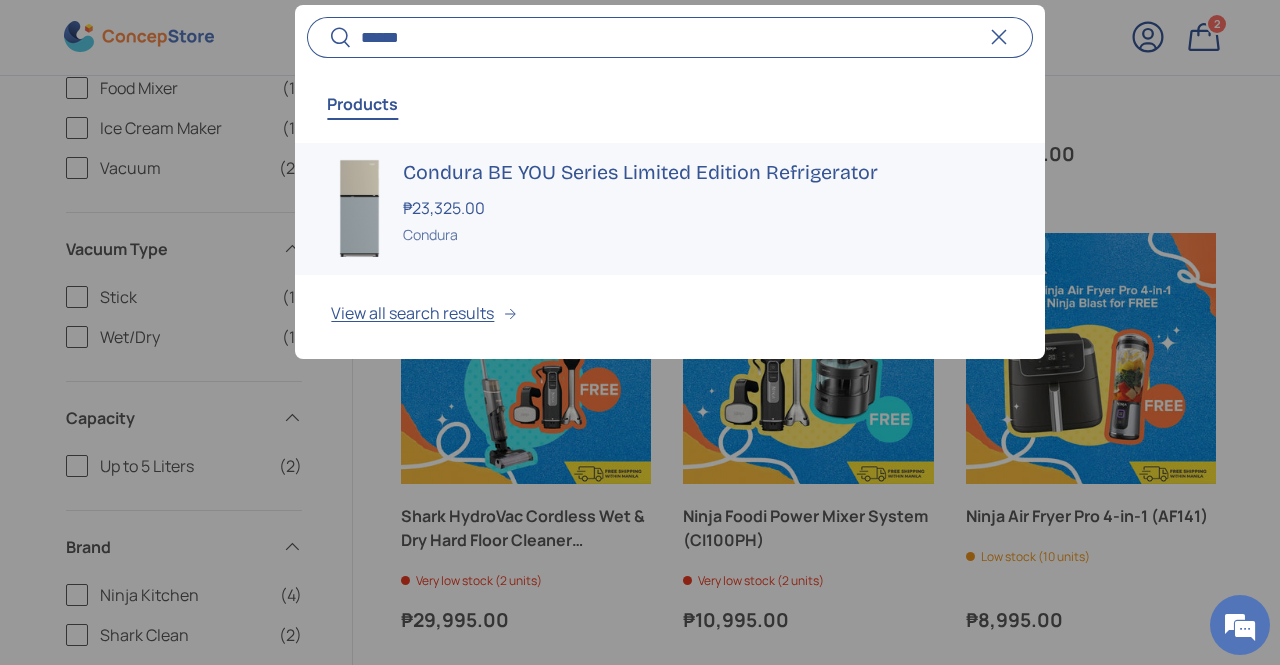 type on "******" 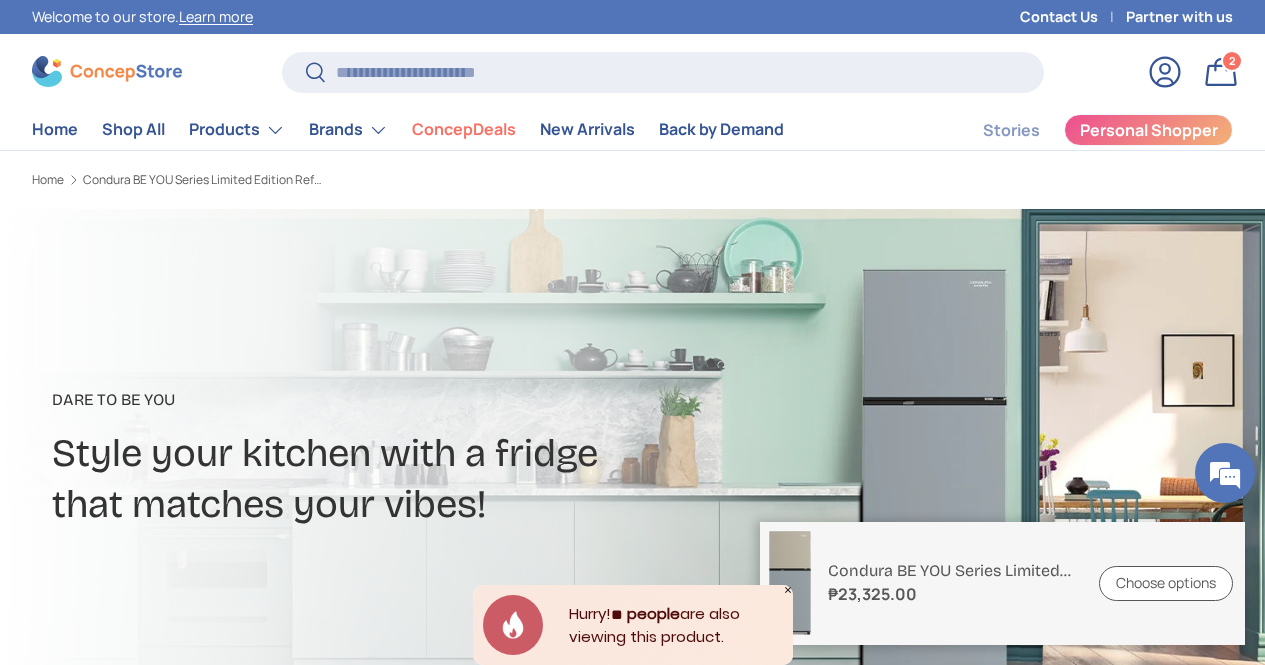 scroll, scrollTop: 0, scrollLeft: 0, axis: both 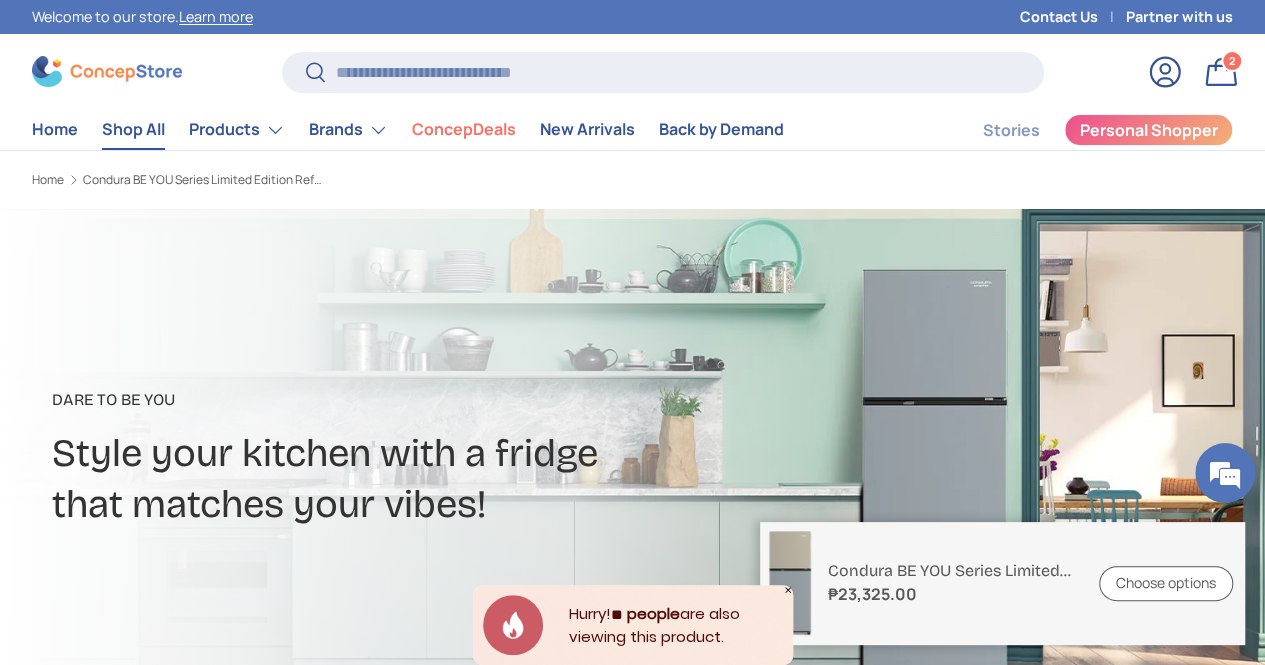 click on "Shop All" at bounding box center [133, 129] 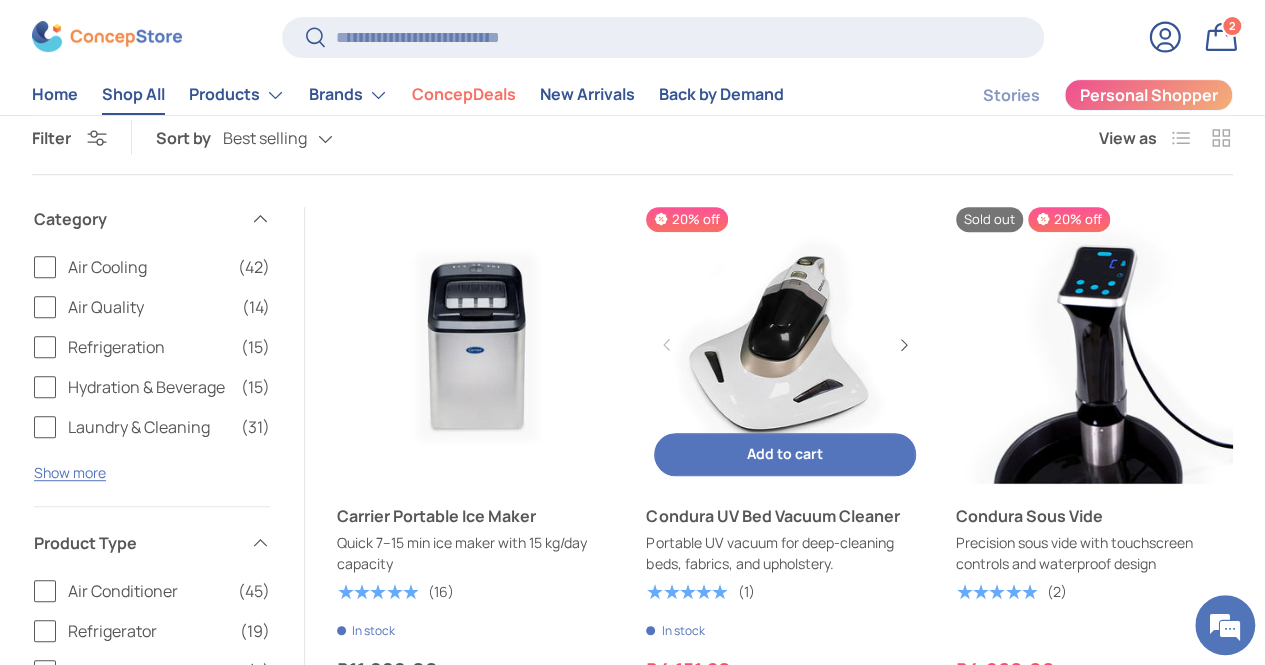 scroll, scrollTop: 300, scrollLeft: 0, axis: vertical 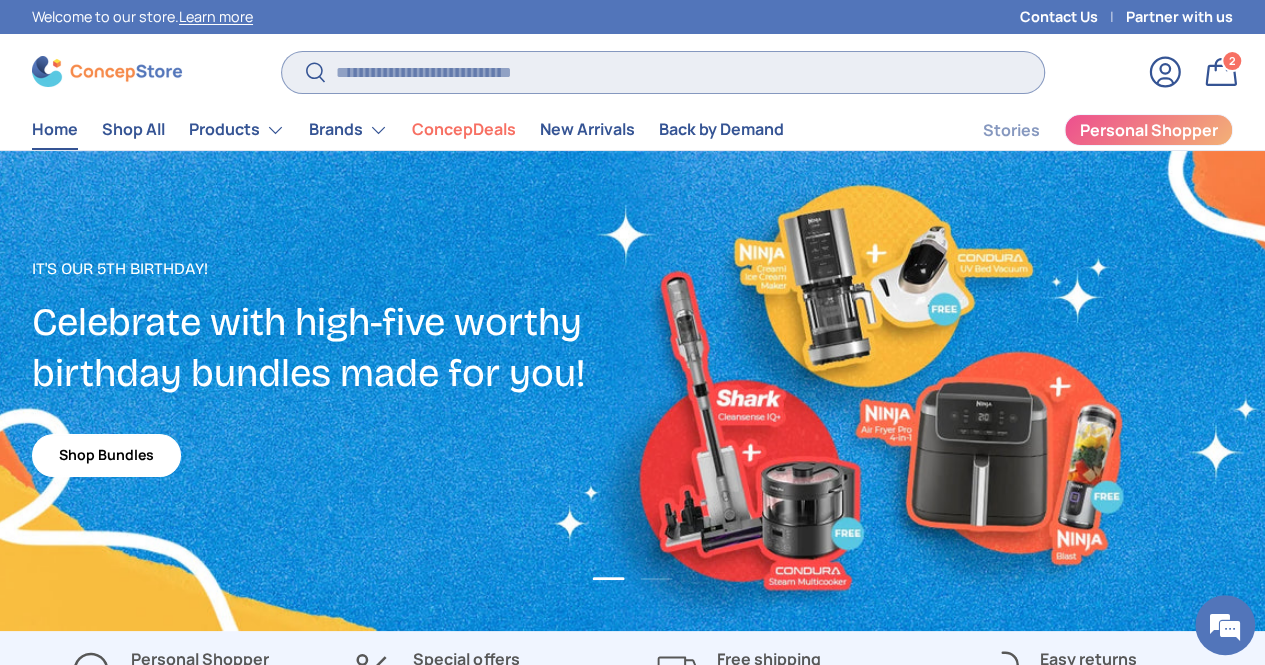 click on "Search" at bounding box center (663, 72) 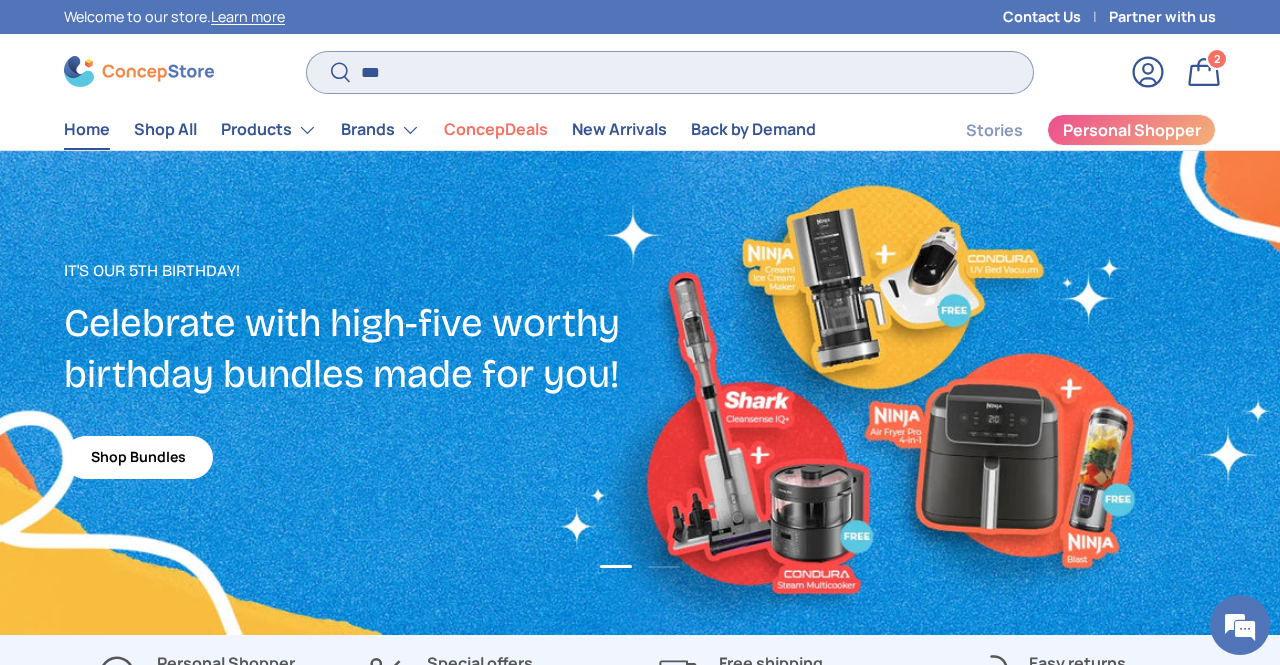 scroll, scrollTop: 5140, scrollLeft: 7690, axis: both 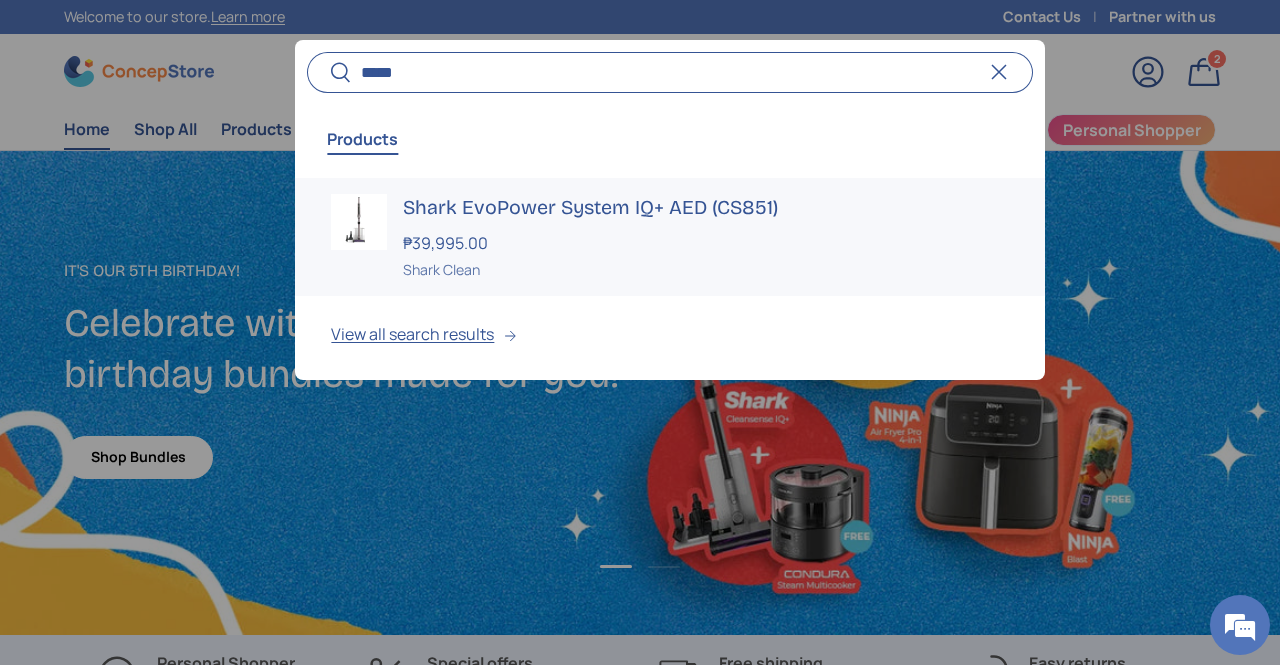 type on "*****" 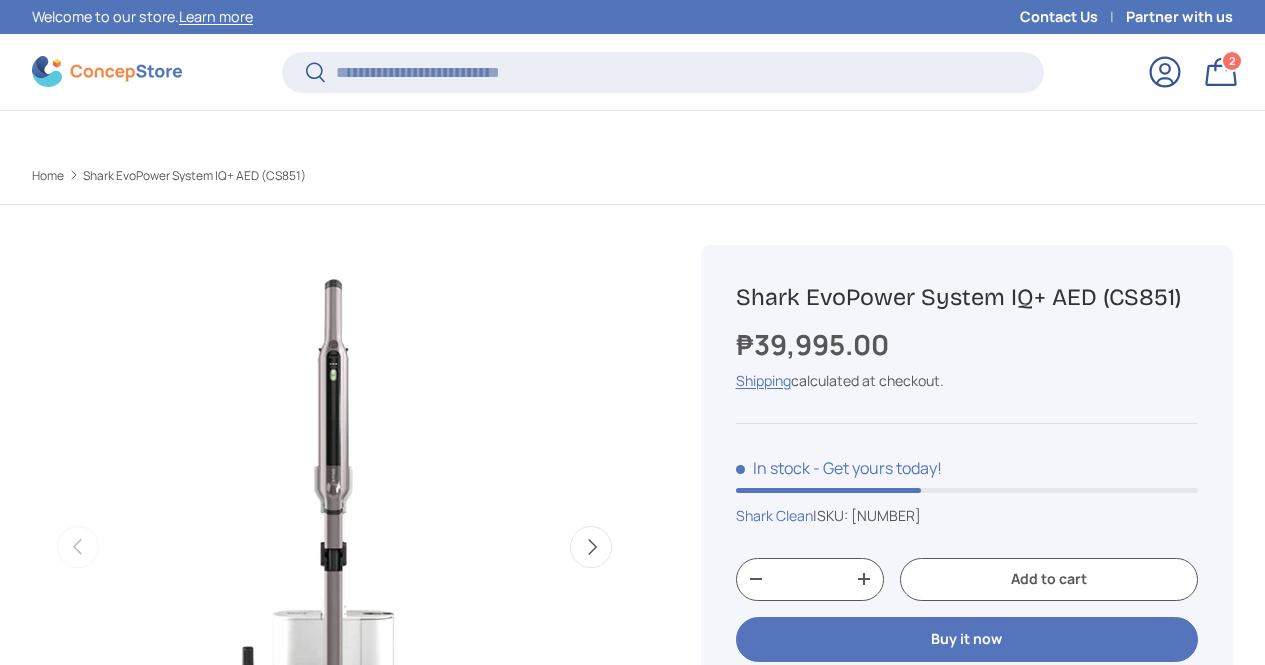 scroll, scrollTop: 196, scrollLeft: 0, axis: vertical 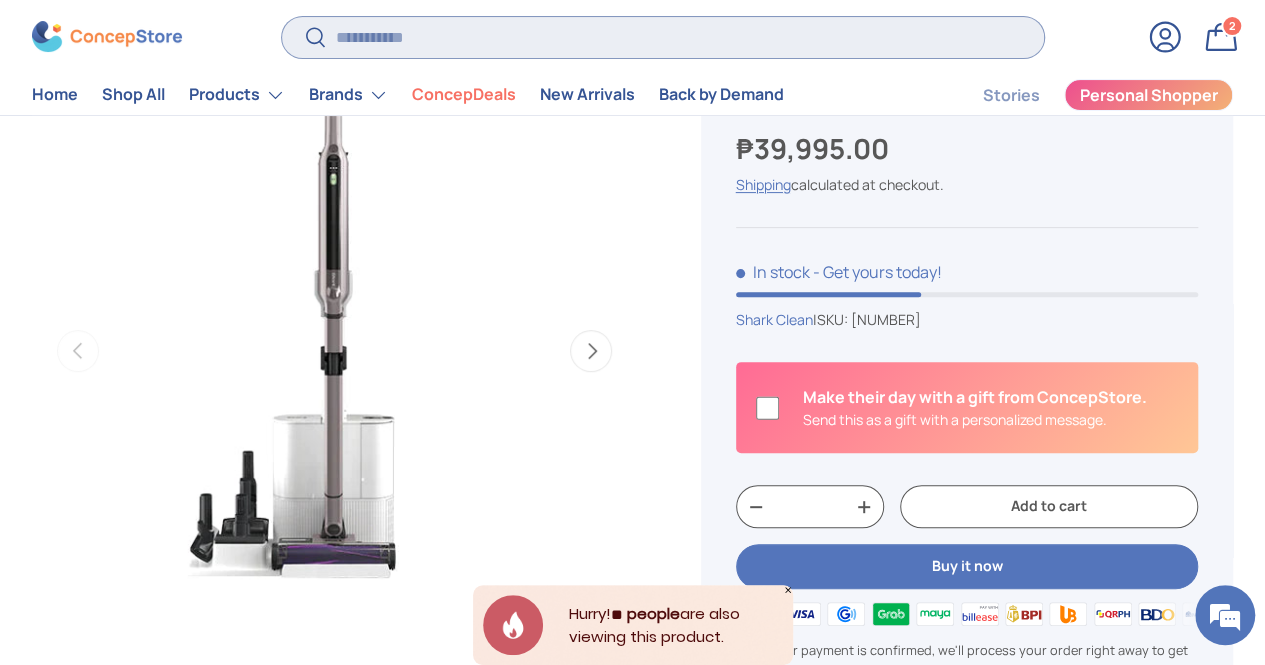click on "Search" at bounding box center (663, 37) 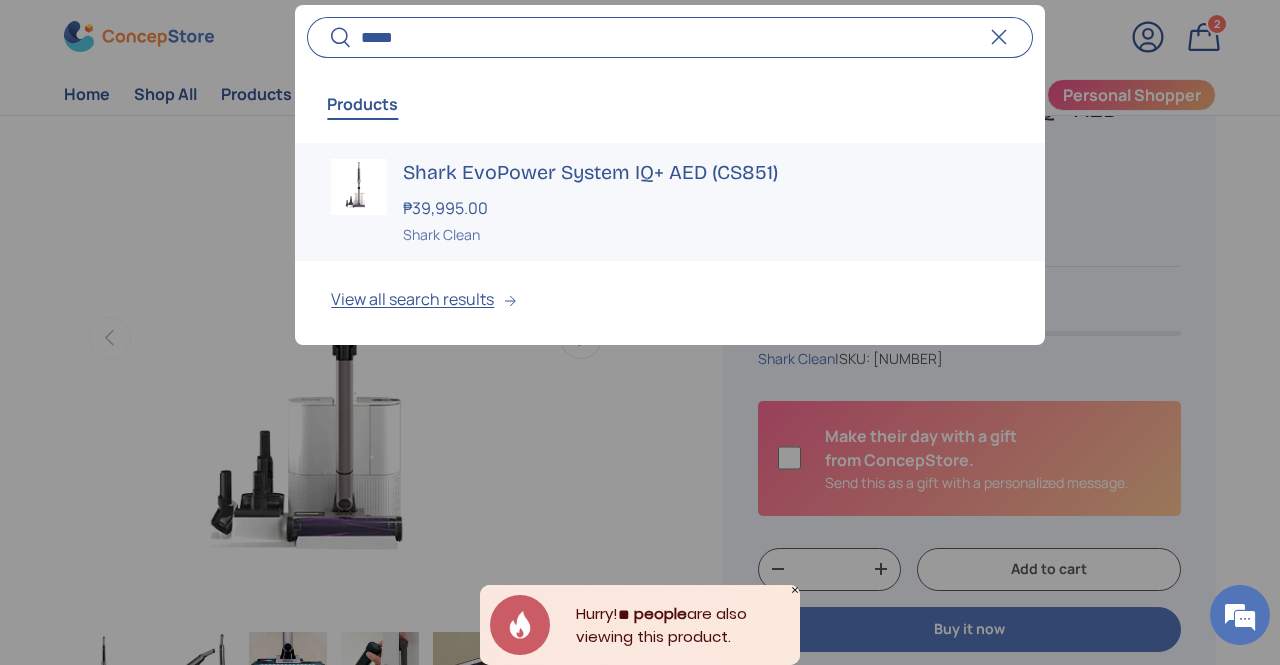 type on "*****" 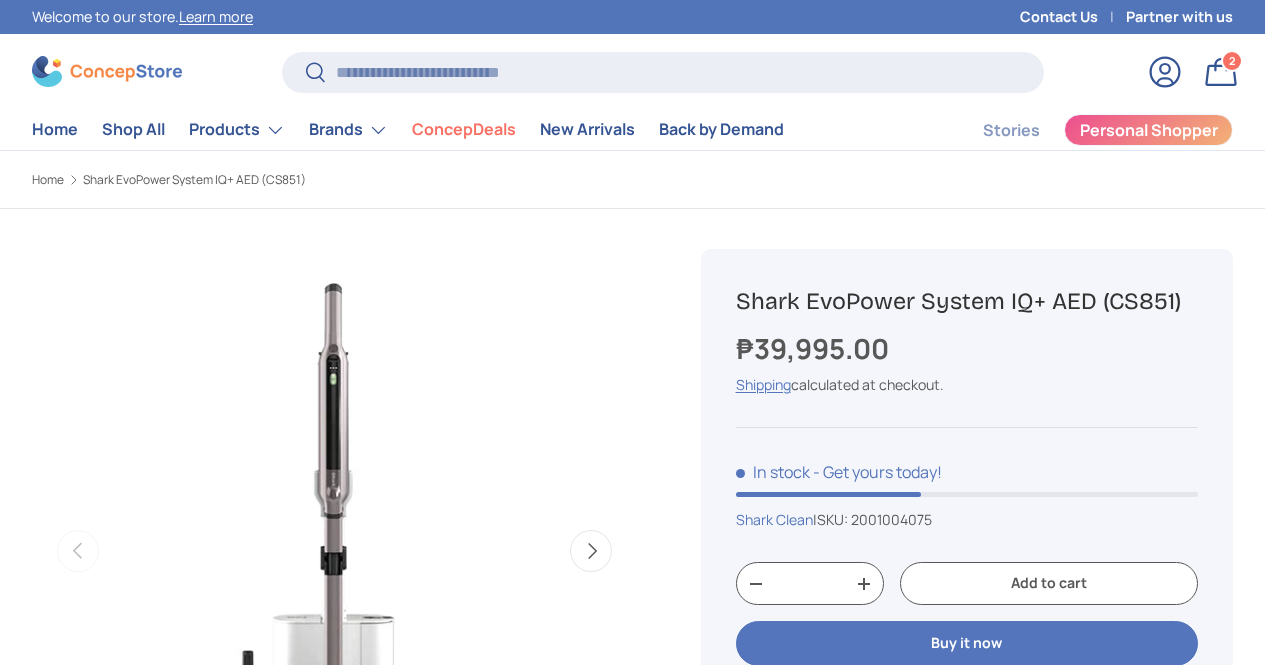 scroll, scrollTop: 0, scrollLeft: 0, axis: both 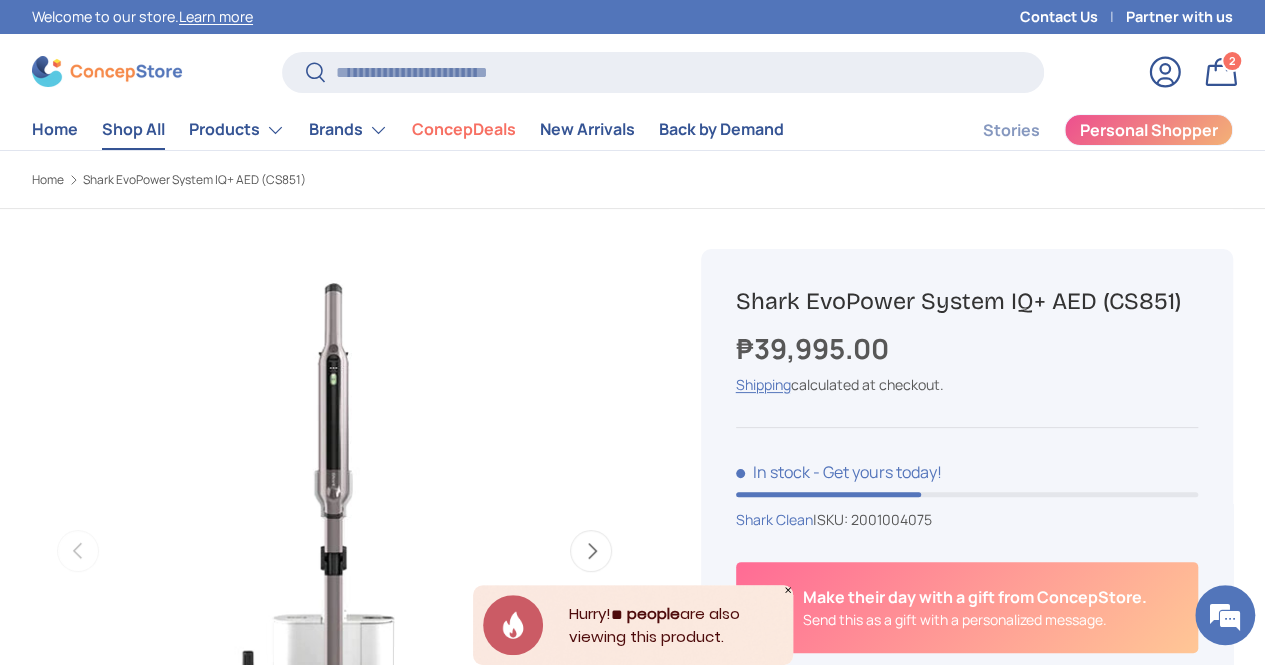 click on "Shop All" at bounding box center (133, 129) 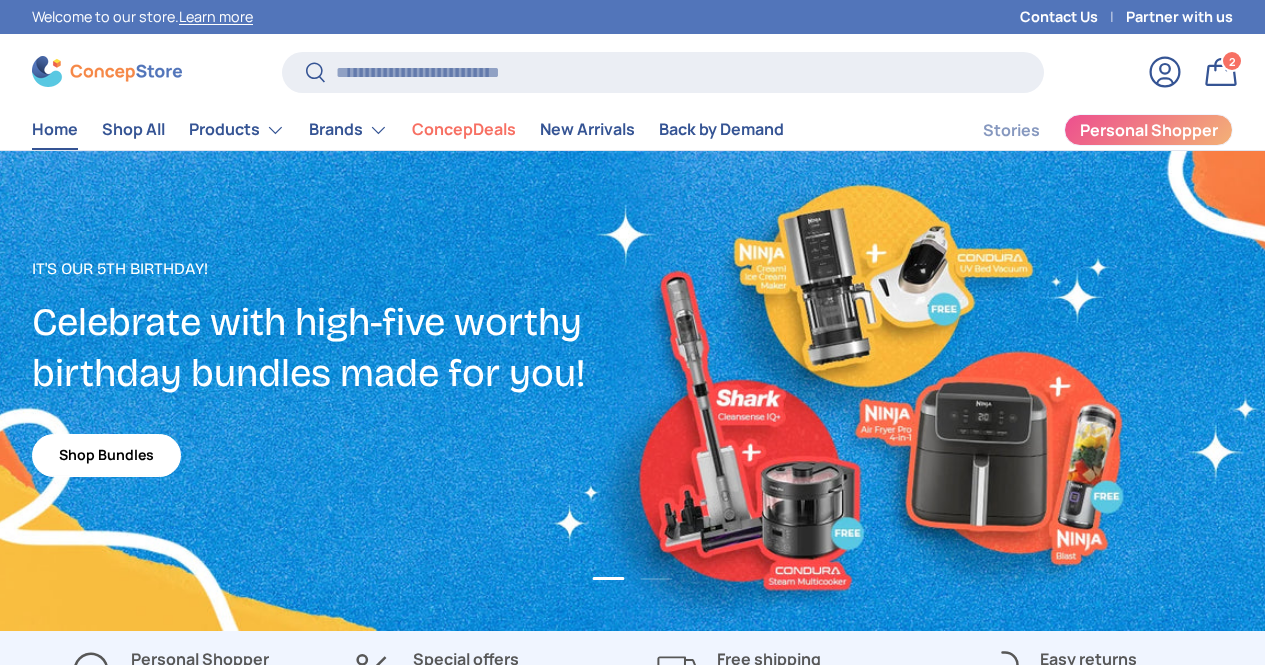 scroll, scrollTop: 0, scrollLeft: 0, axis: both 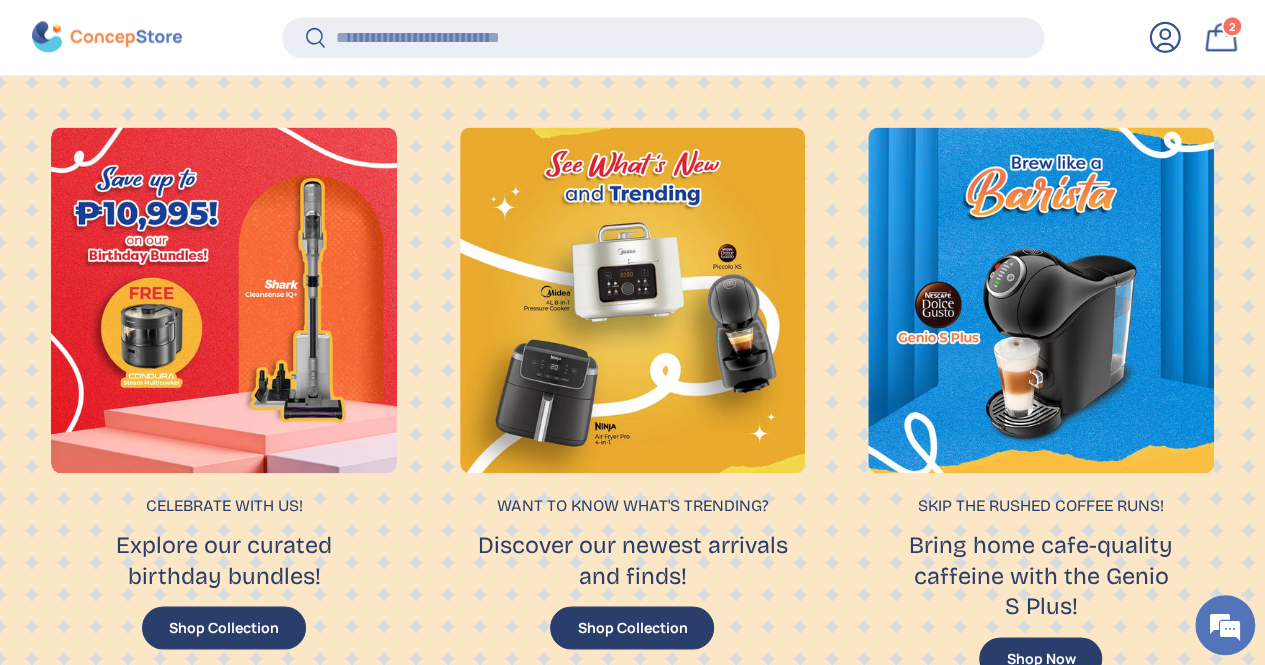 click on "Shop Collection" at bounding box center [224, 627] 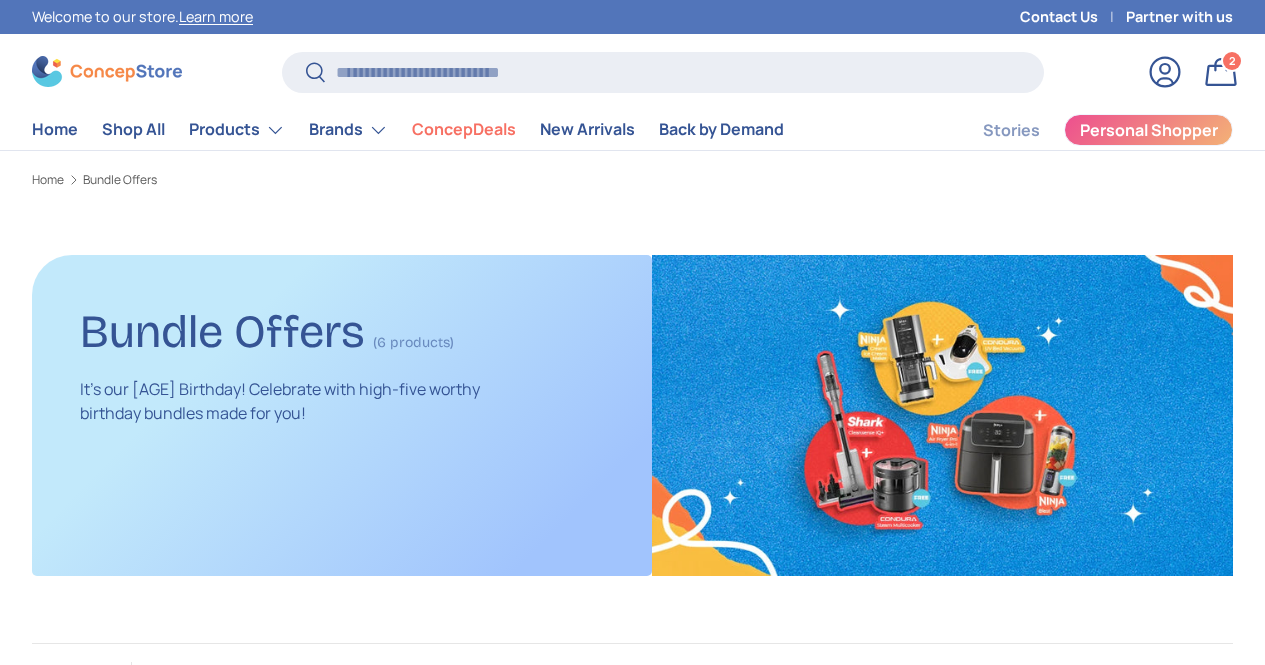 scroll, scrollTop: 500, scrollLeft: 0, axis: vertical 